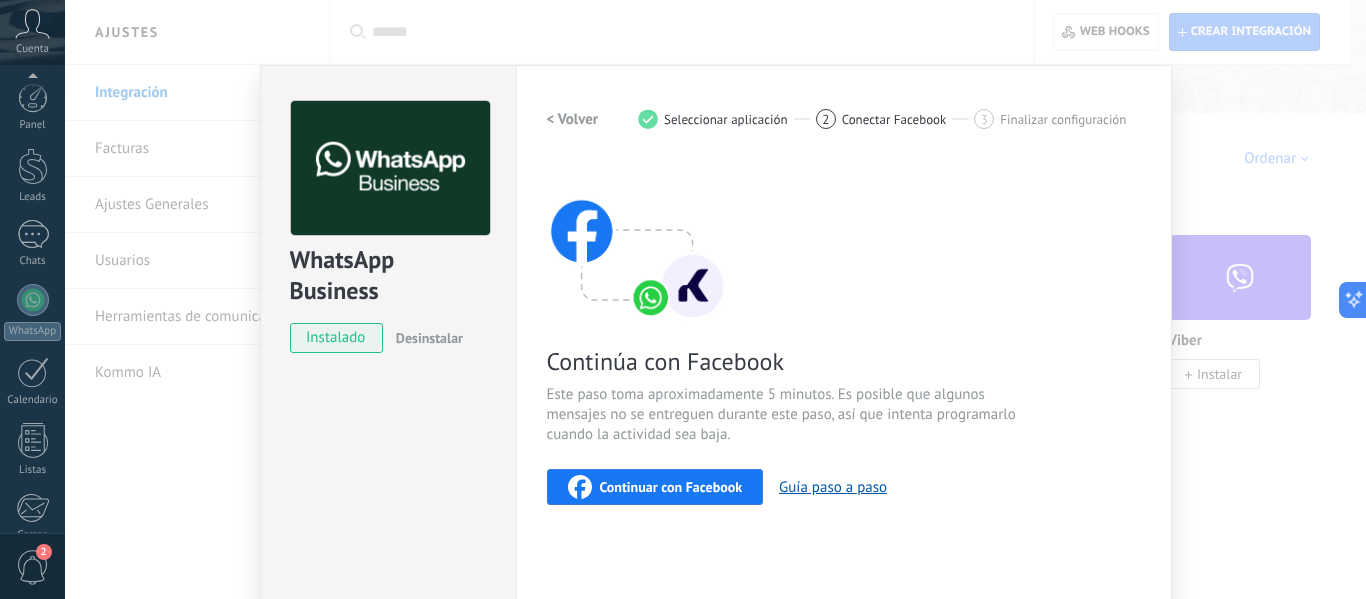 scroll, scrollTop: 278, scrollLeft: 0, axis: vertical 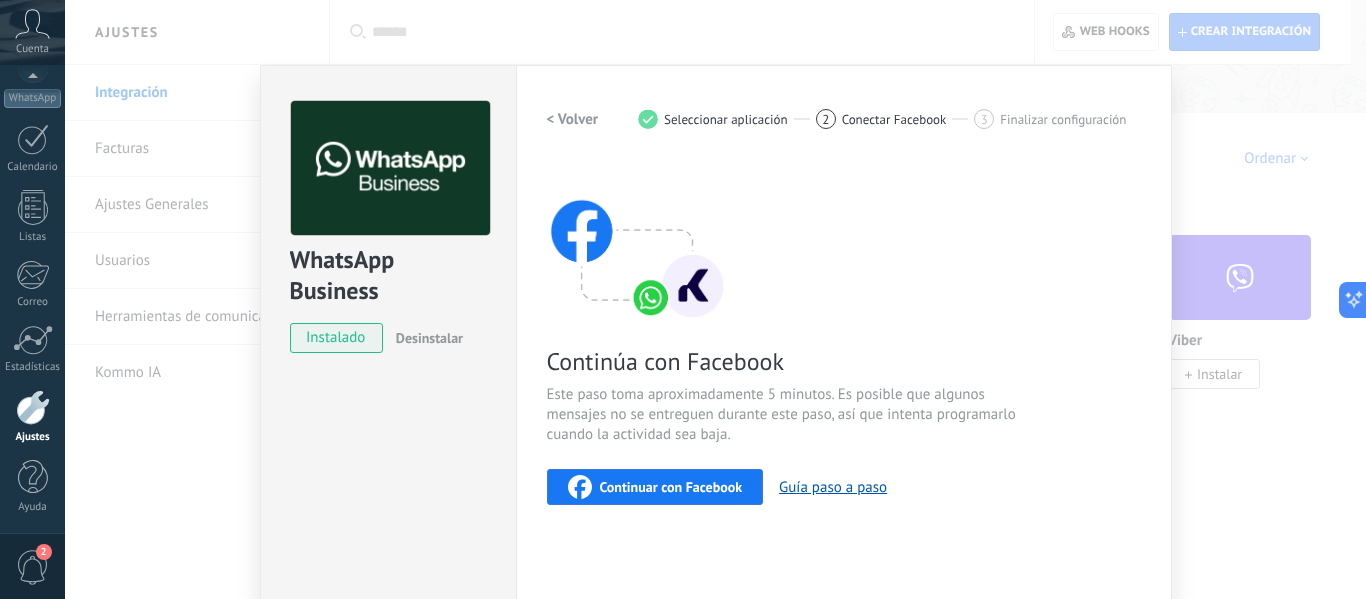 click on "Continuar con Facebook" at bounding box center [671, 487] 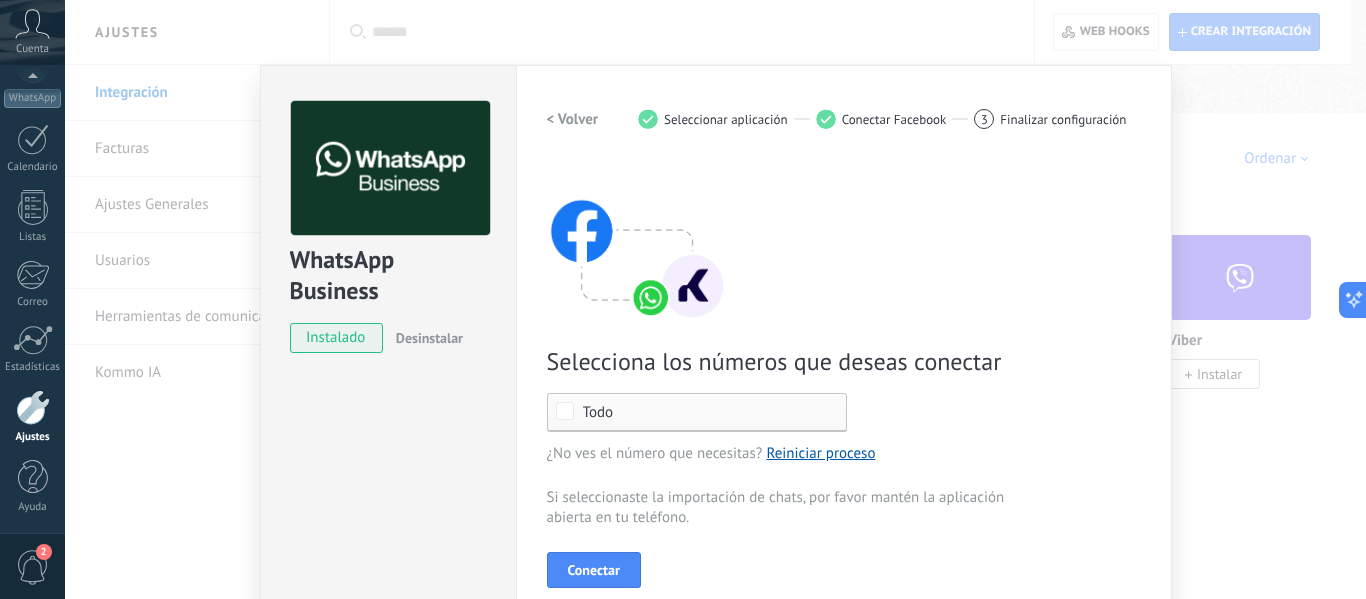 click on "WhatsApp Business instalado Desinstalar ¿Quieres probar la integración primero?   Escanea el código QR   para ver cómo funciona. Configuraciones Autorizaciones Esta pestaña registra a los usuarios que han concedido acceso a las integración a esta cuenta. Si deseas remover la posibilidad que un usuario pueda enviar solicitudes a la cuenta en nombre de esta integración, puedes revocar el acceso. Si el acceso a todos los usuarios es revocado, la integración dejará de funcionar. Esta aplicacion está instalada, pero nadie le ha dado acceso aun. WhatsApp Cloud API más _:  Guardar < Volver 1 Seleccionar aplicación 2 Conectar Facebook  3 Finalizar configuración Selecciona los números que deseas conectar Todo ¿No ves el número que necesitas?   Reiniciar proceso Si seleccionaste la importación de chats, por favor mantén la aplicación abierta en tu teléfono. Conectar ¿Necesitas ayuda?" at bounding box center (715, 299) 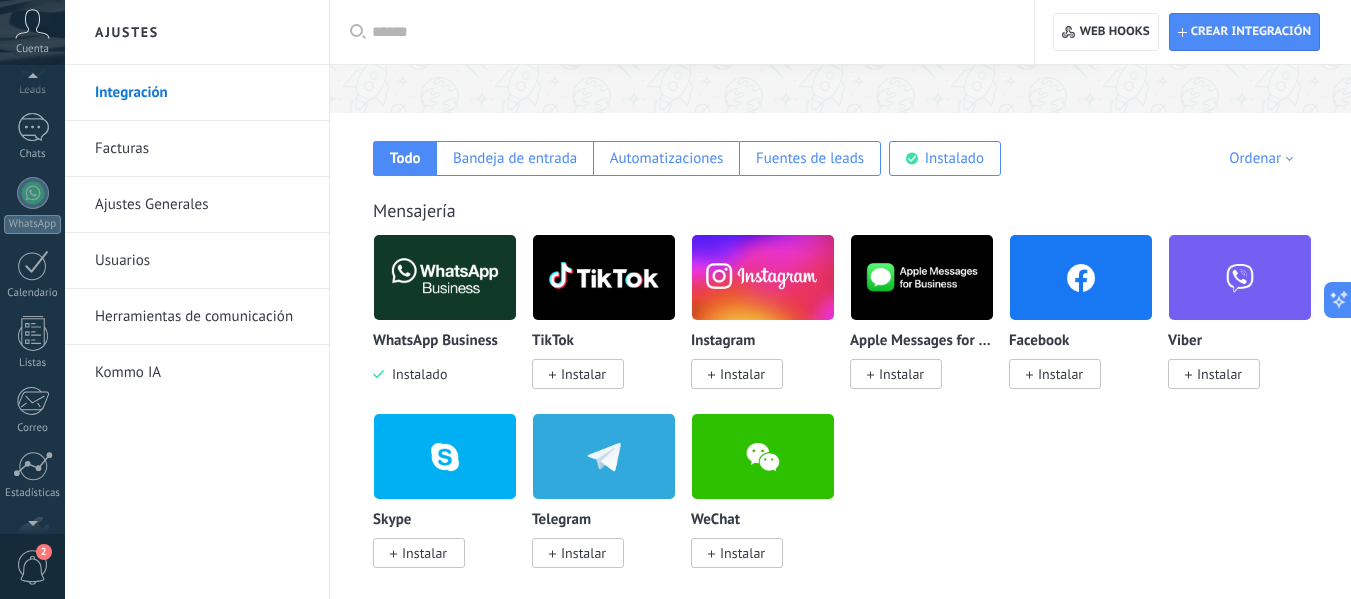 scroll, scrollTop: 95, scrollLeft: 0, axis: vertical 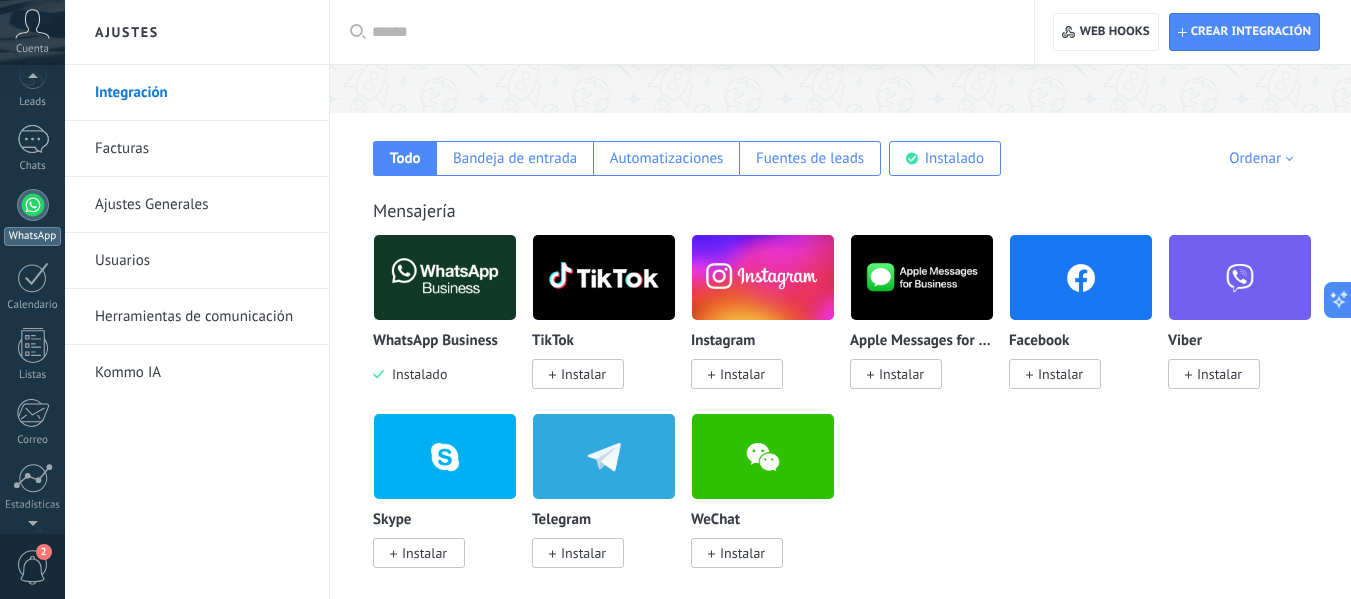 click at bounding box center (33, 205) 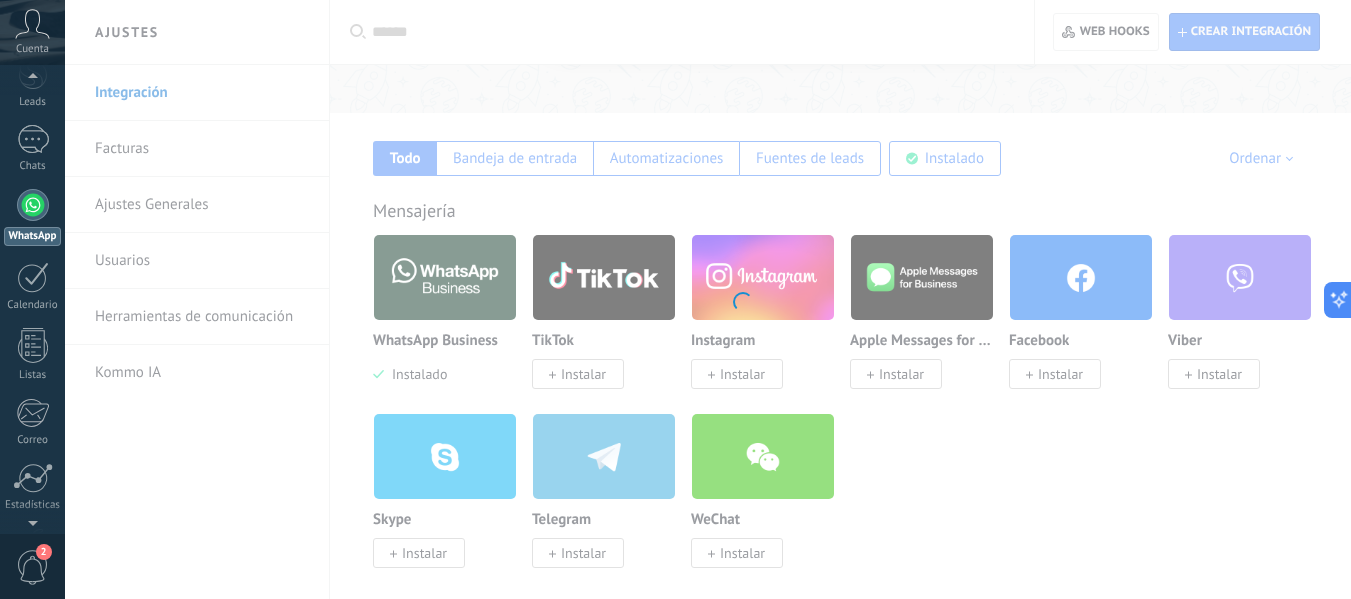 scroll, scrollTop: 0, scrollLeft: 0, axis: both 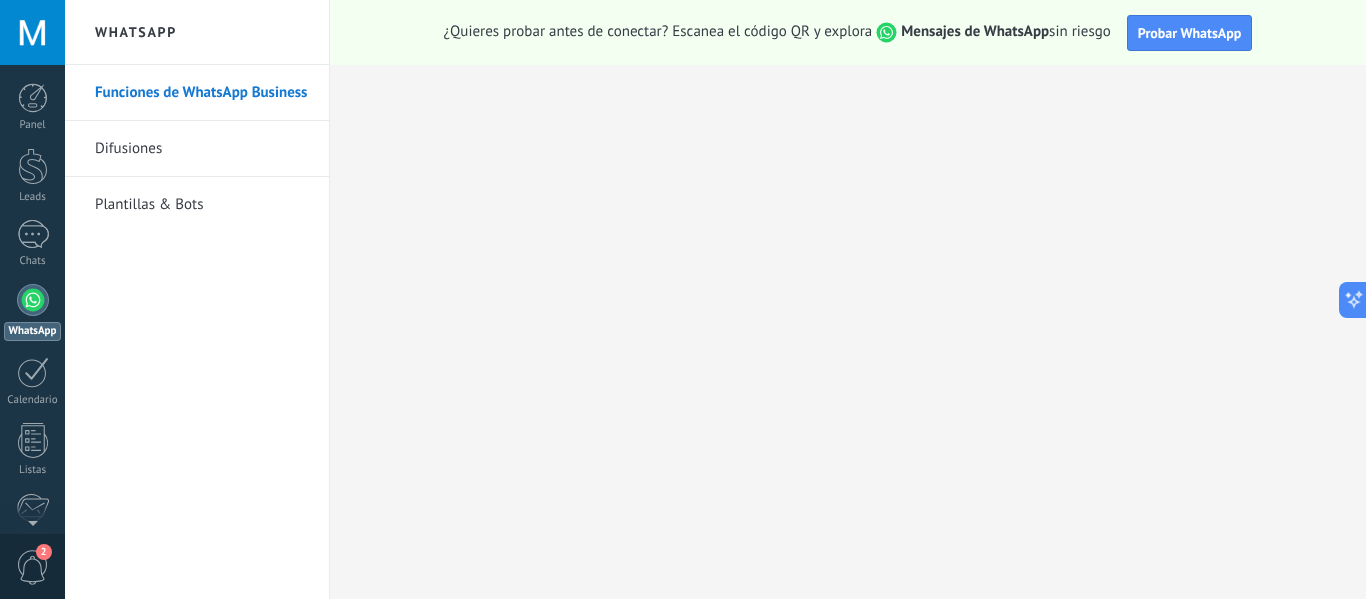 click at bounding box center [33, 300] 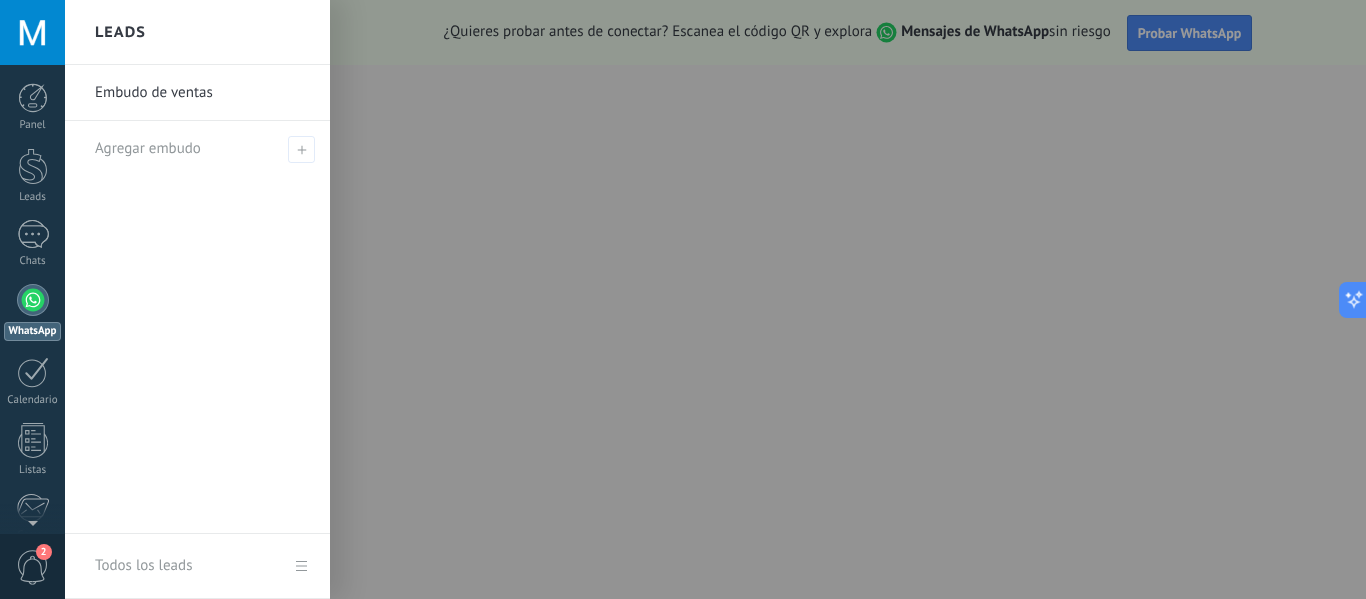 scroll, scrollTop: 0, scrollLeft: 0, axis: both 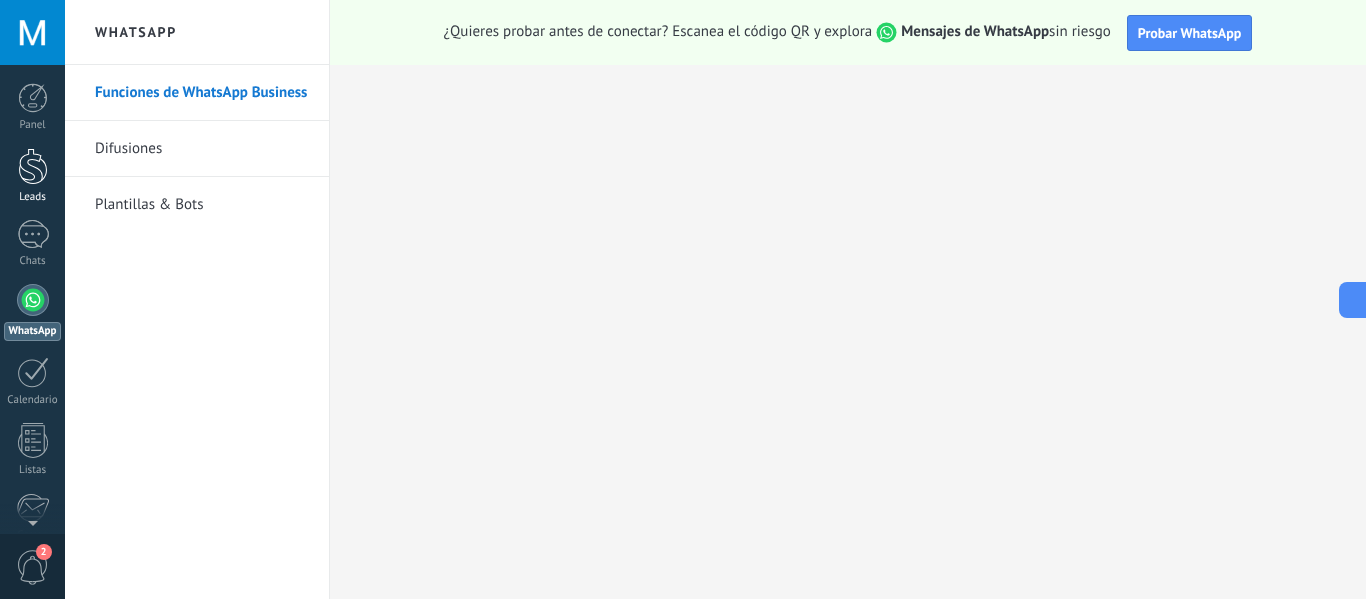 click at bounding box center (33, 166) 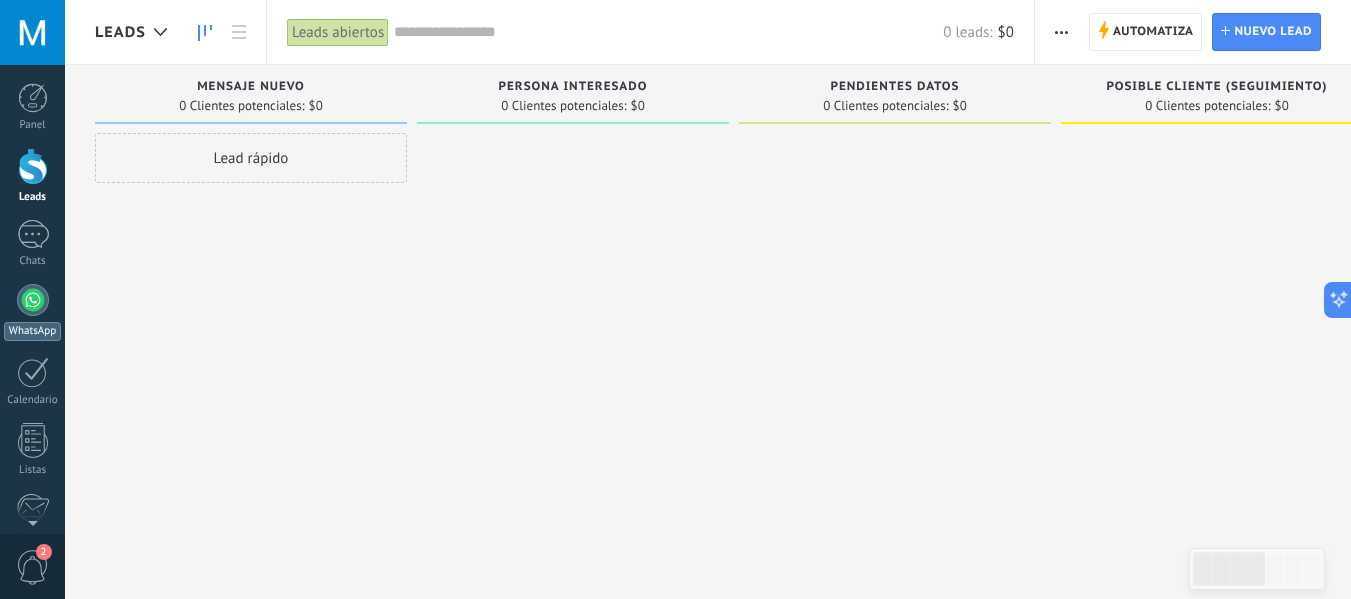 click at bounding box center [33, 300] 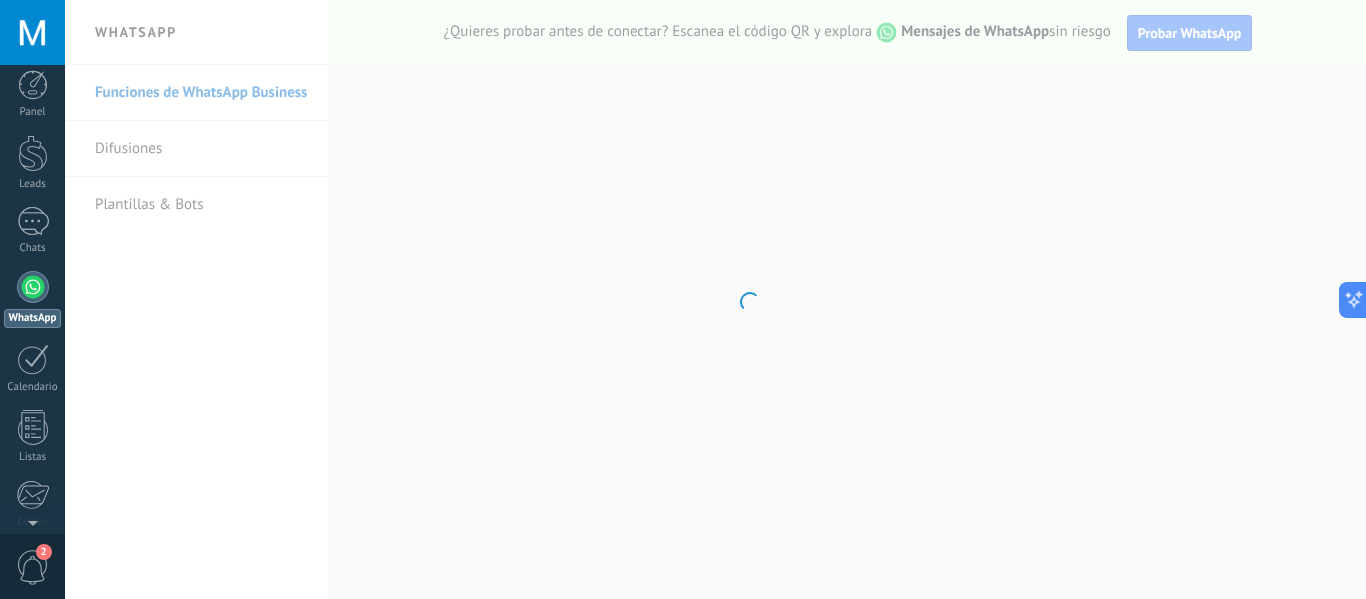 scroll, scrollTop: 0, scrollLeft: 0, axis: both 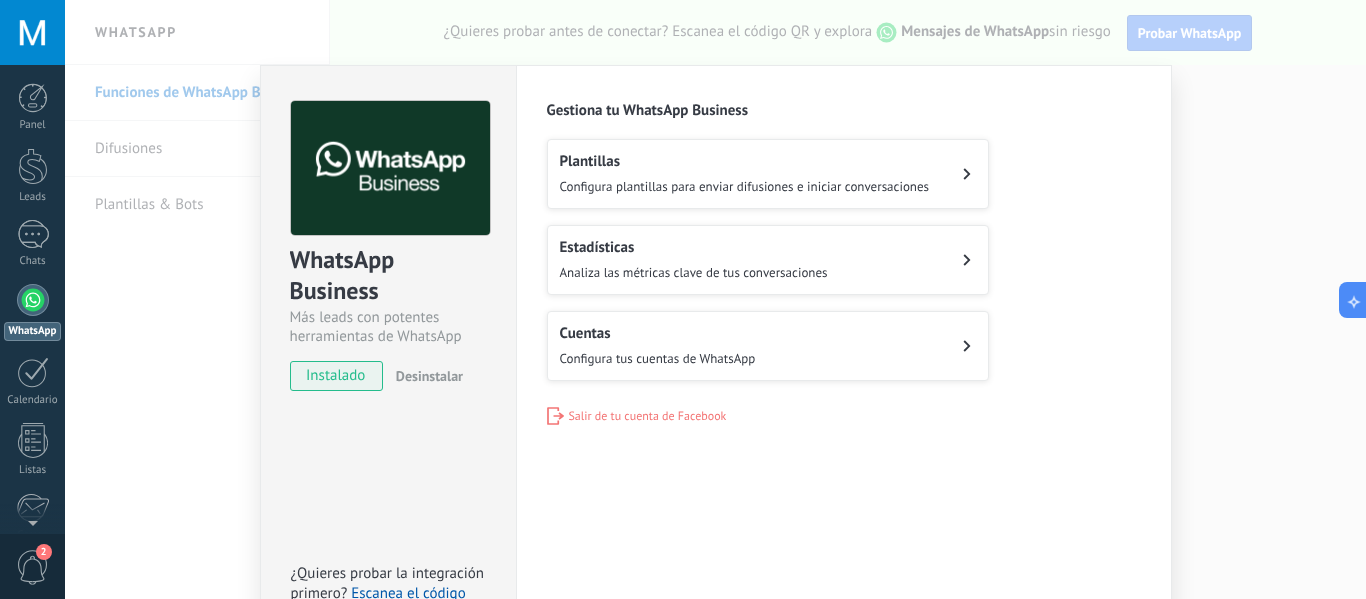 click on "Configura plantillas para enviar difusiones e iniciar conversaciones" at bounding box center (745, 186) 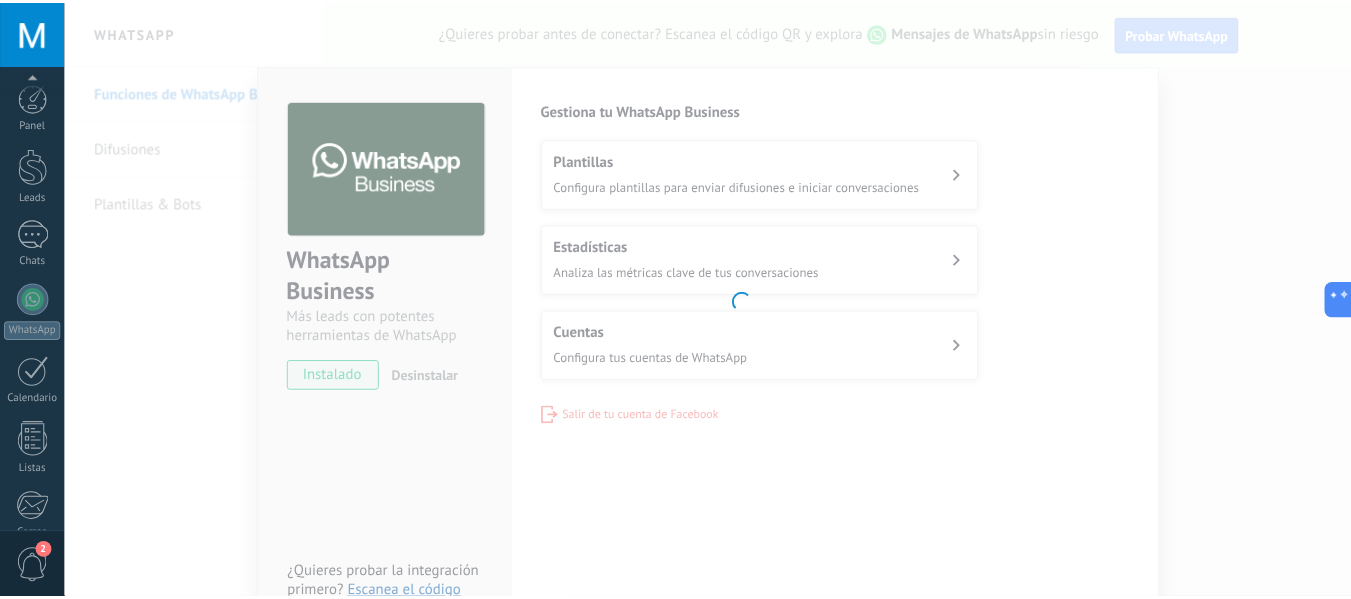 scroll, scrollTop: 233, scrollLeft: 0, axis: vertical 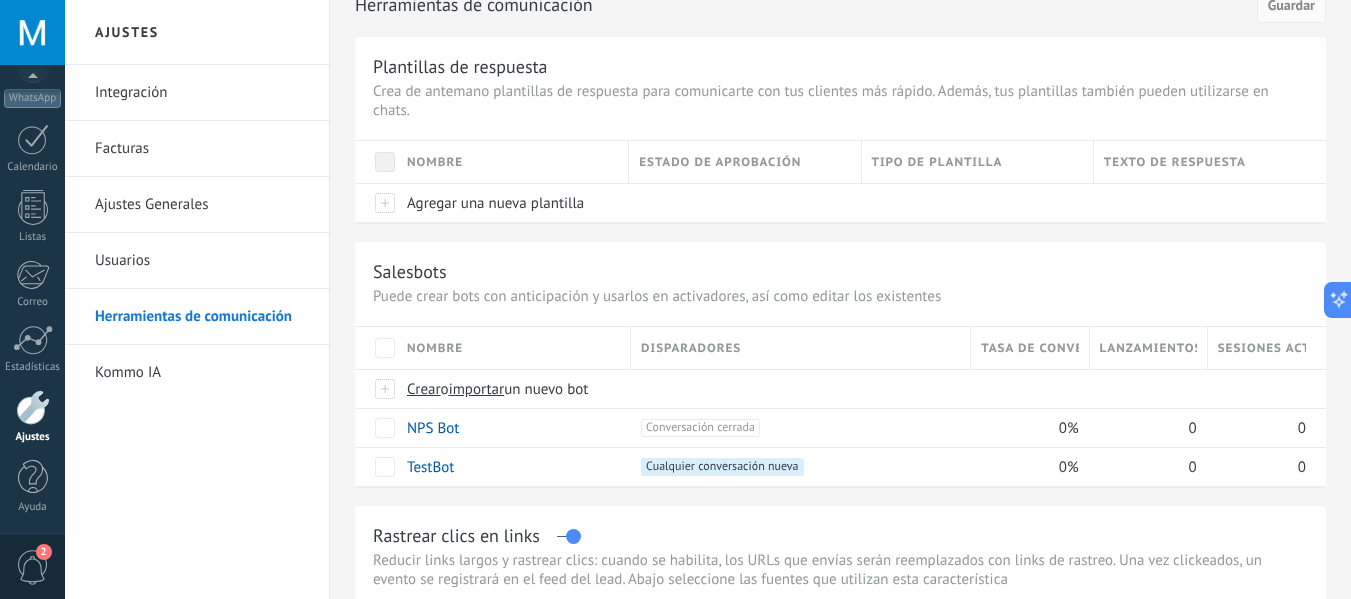 click on "Integración" at bounding box center [202, 93] 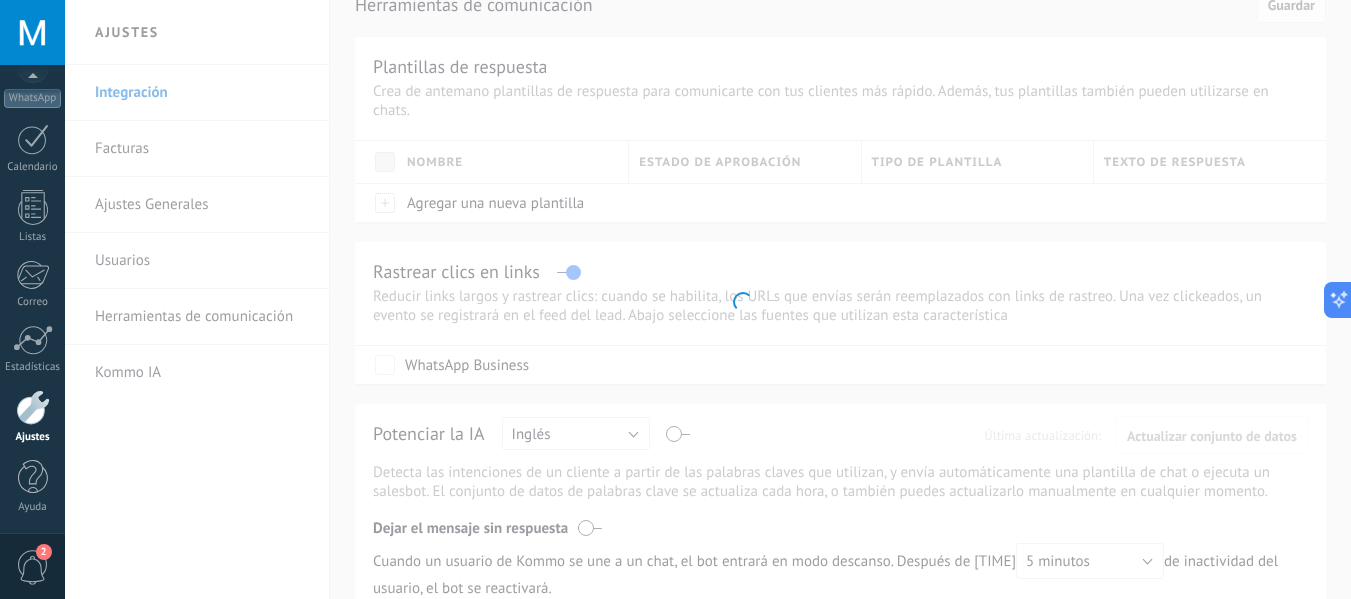 scroll, scrollTop: 0, scrollLeft: 0, axis: both 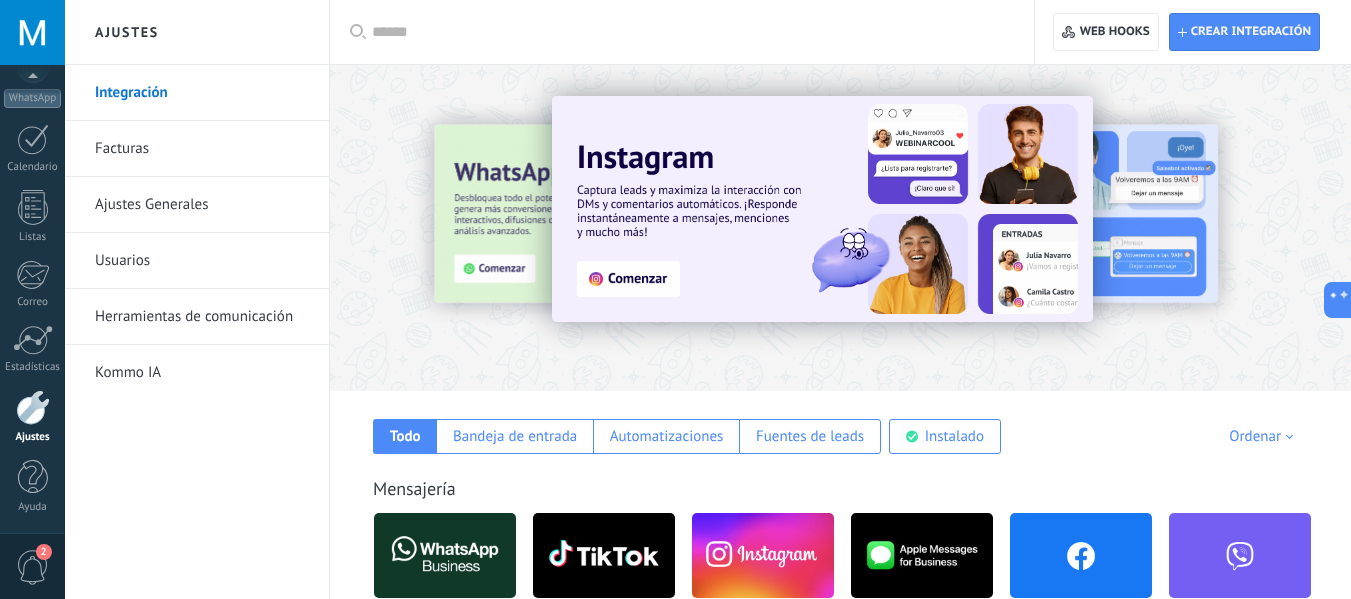click on "Facturas" at bounding box center (202, 149) 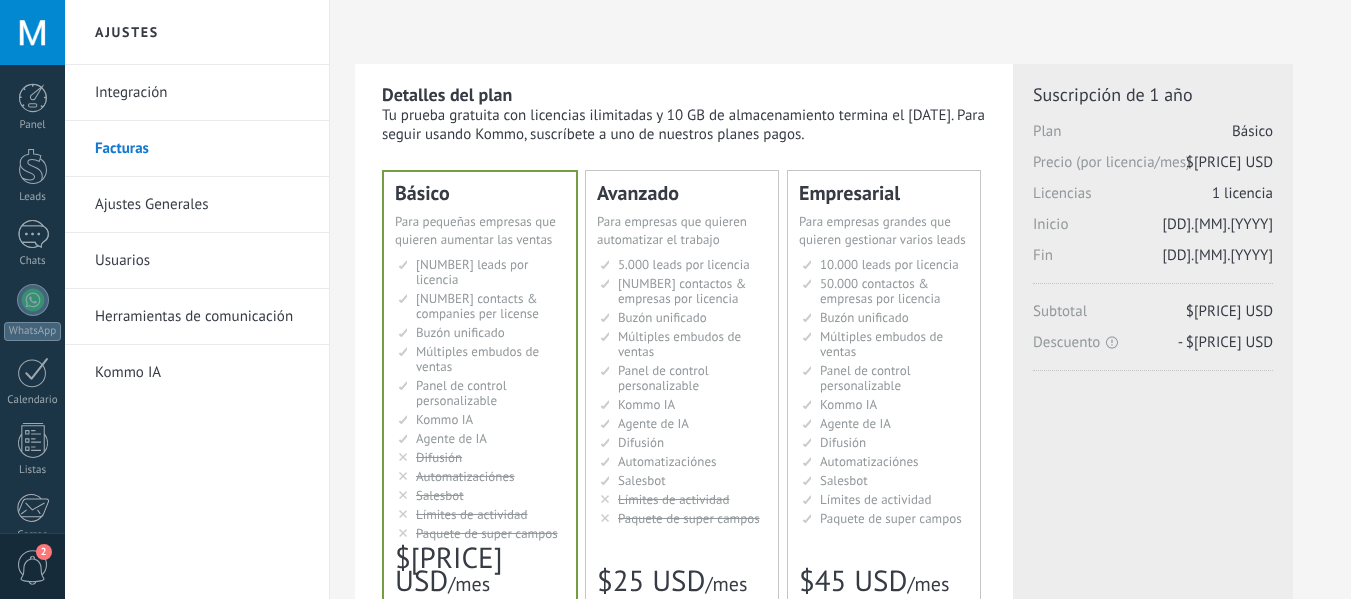 scroll, scrollTop: 0, scrollLeft: 0, axis: both 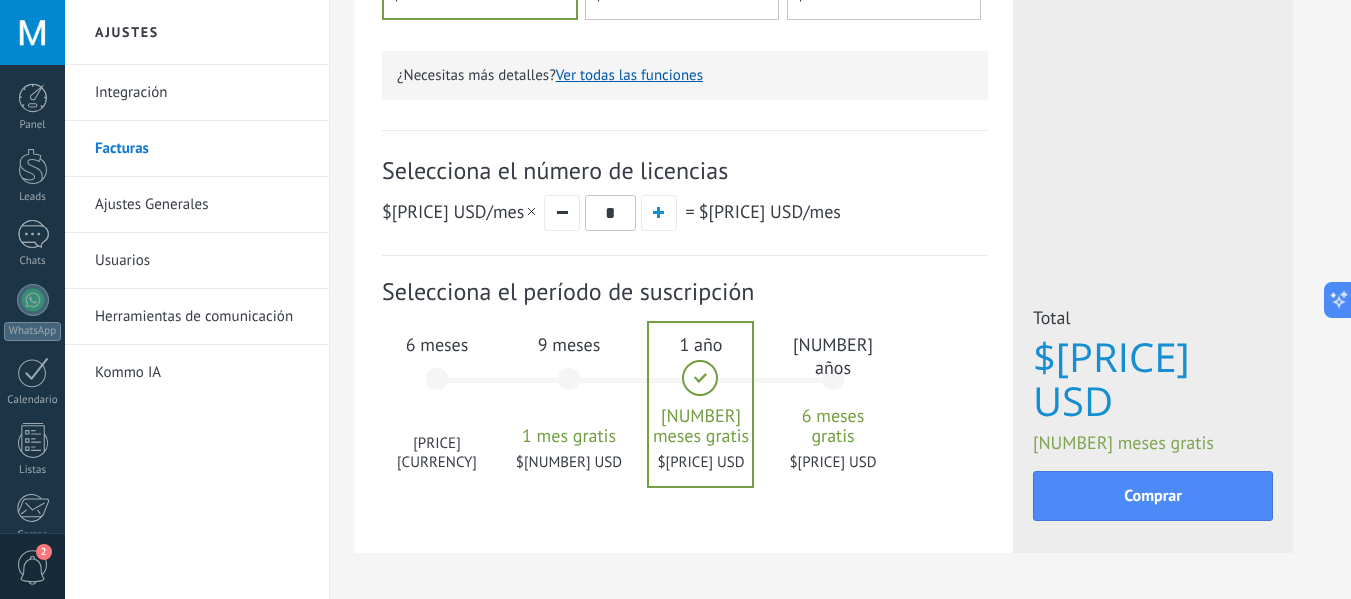 click on "[NUMBER] meses
$[NUMBER] USD" at bounding box center (437, 388) 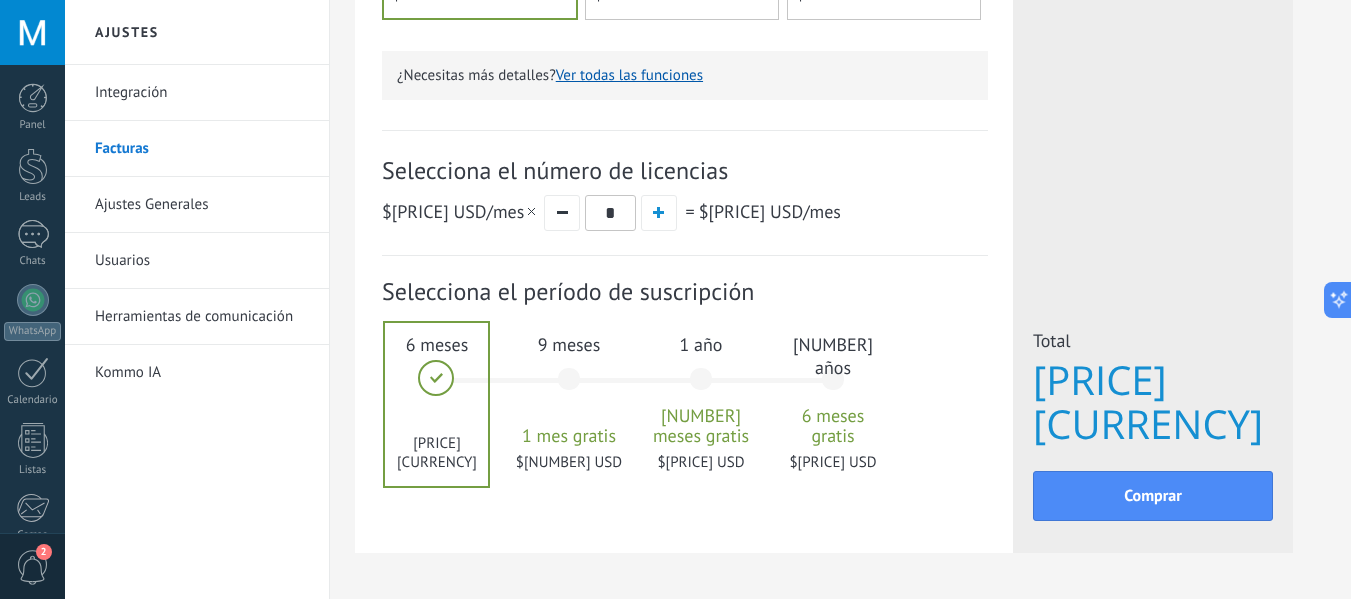 click on "Integración
Facturas
Ajustes Generales
Usuarios
Herramientas de comunicación
Kommo IA" at bounding box center [197, 332] 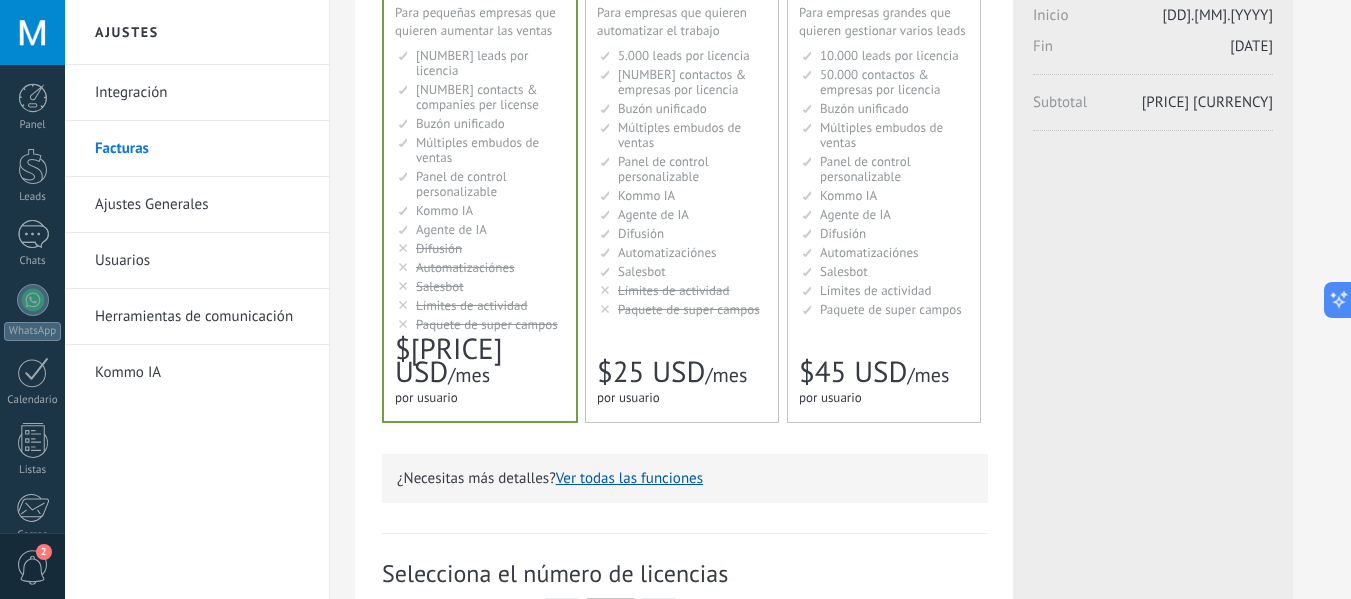 scroll, scrollTop: 172, scrollLeft: 0, axis: vertical 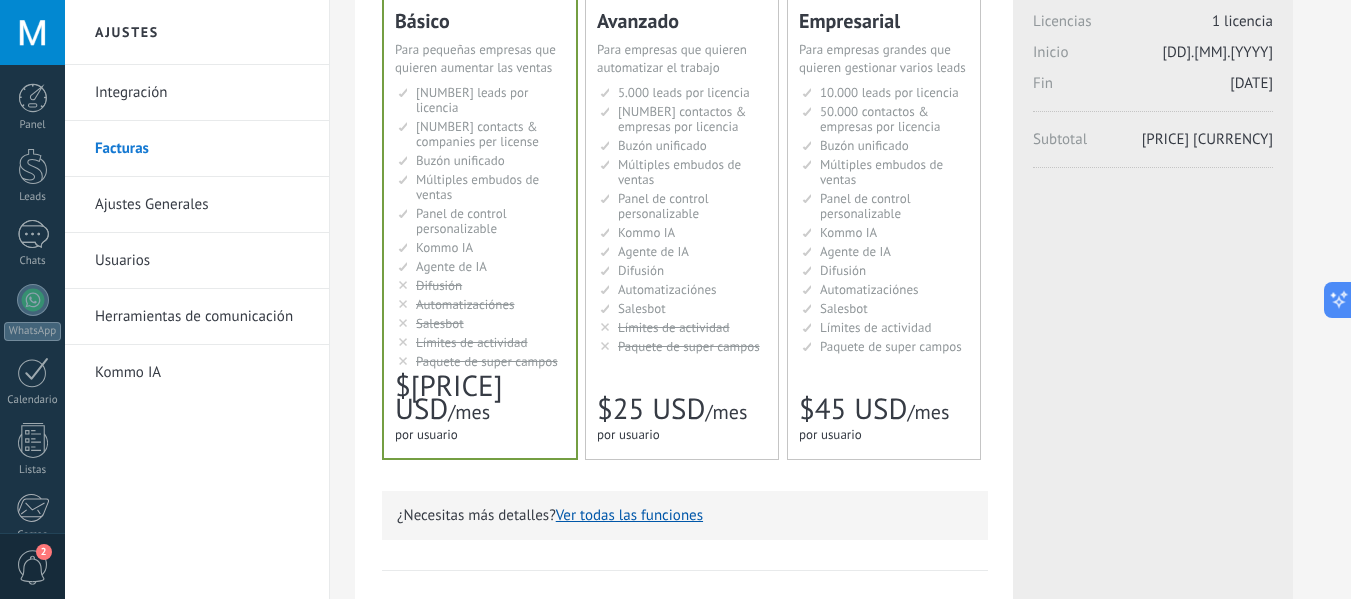 click on "Integración" at bounding box center (202, 93) 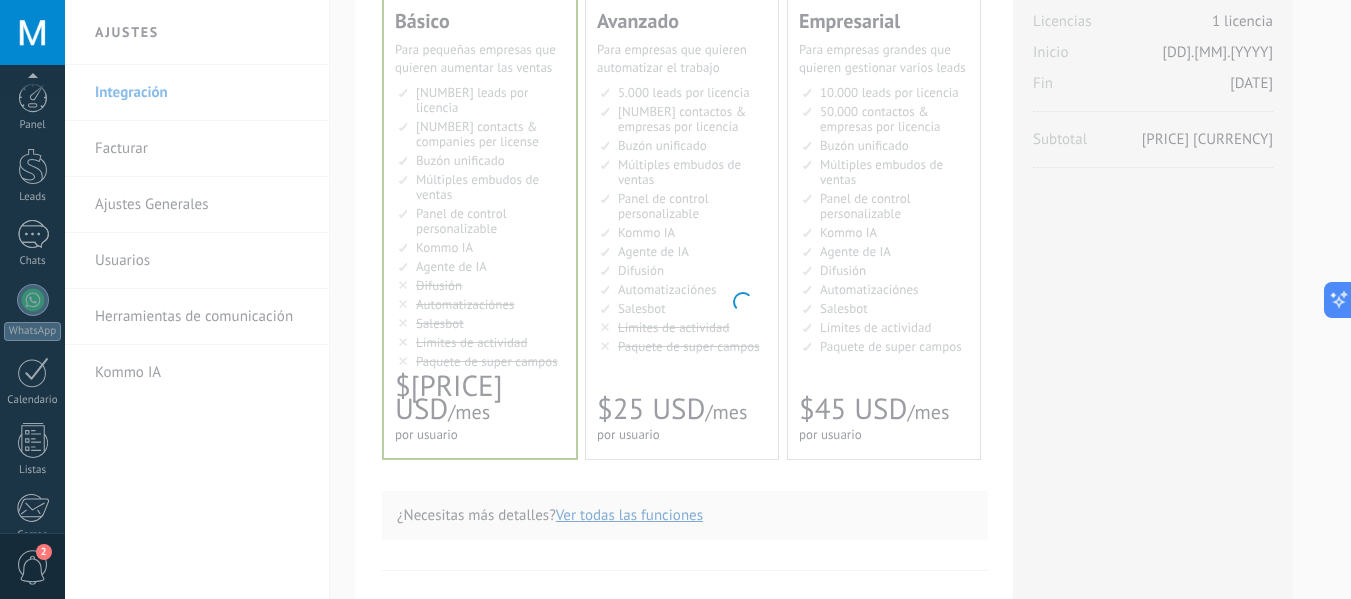 scroll, scrollTop: 233, scrollLeft: 0, axis: vertical 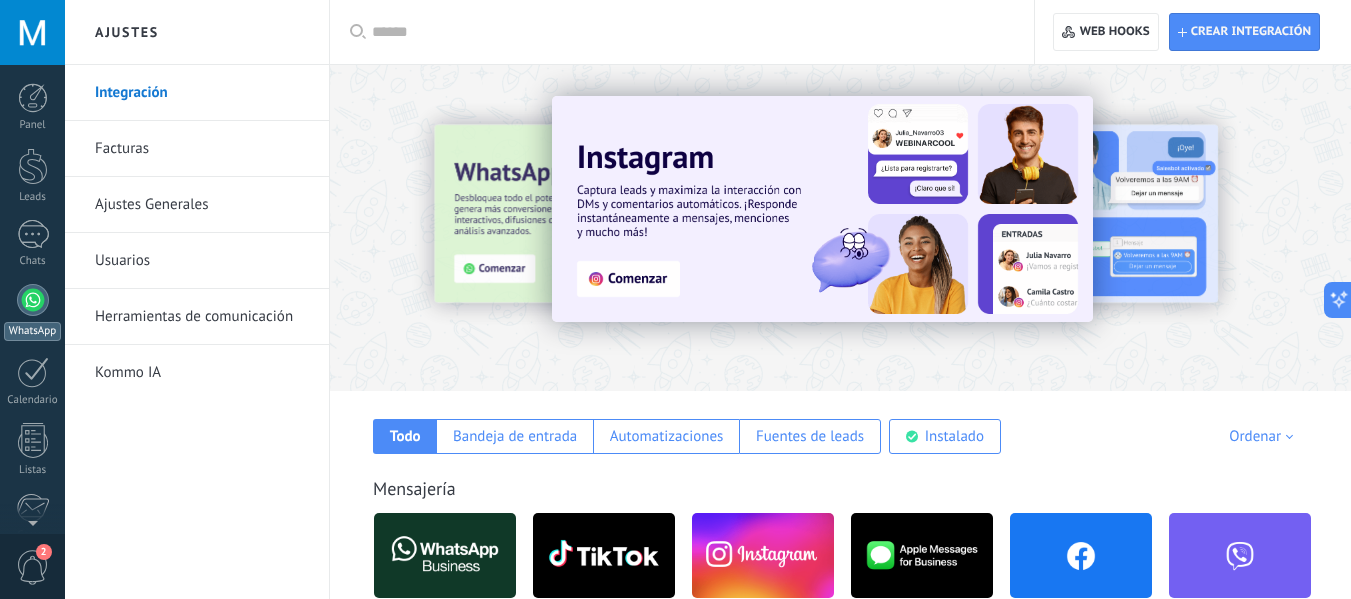 click at bounding box center (33, 300) 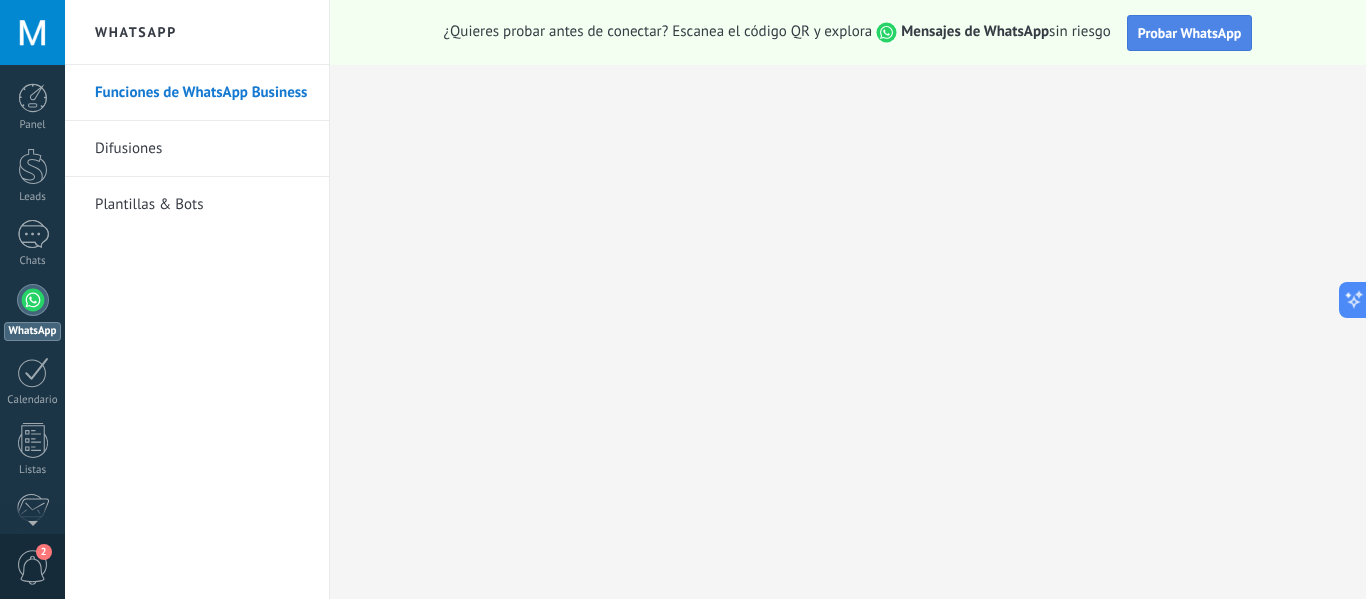 click on "Probar WhatsApp" at bounding box center (1190, 33) 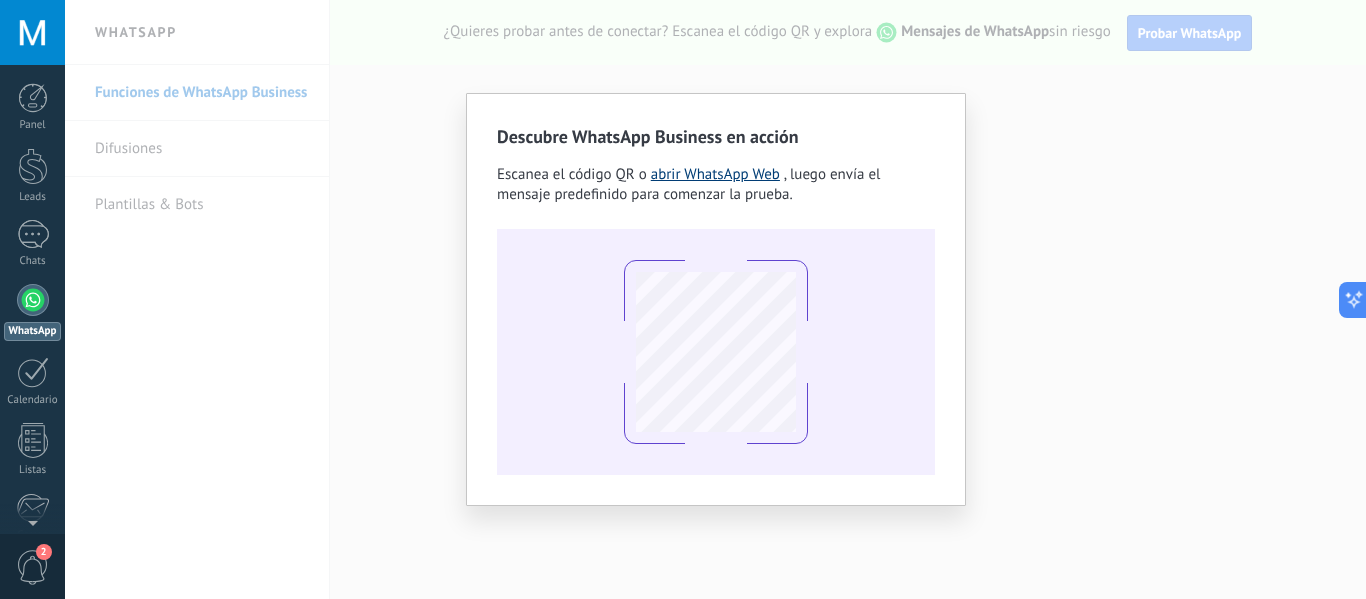 click on "abrir WhatsApp Web" at bounding box center [715, 174] 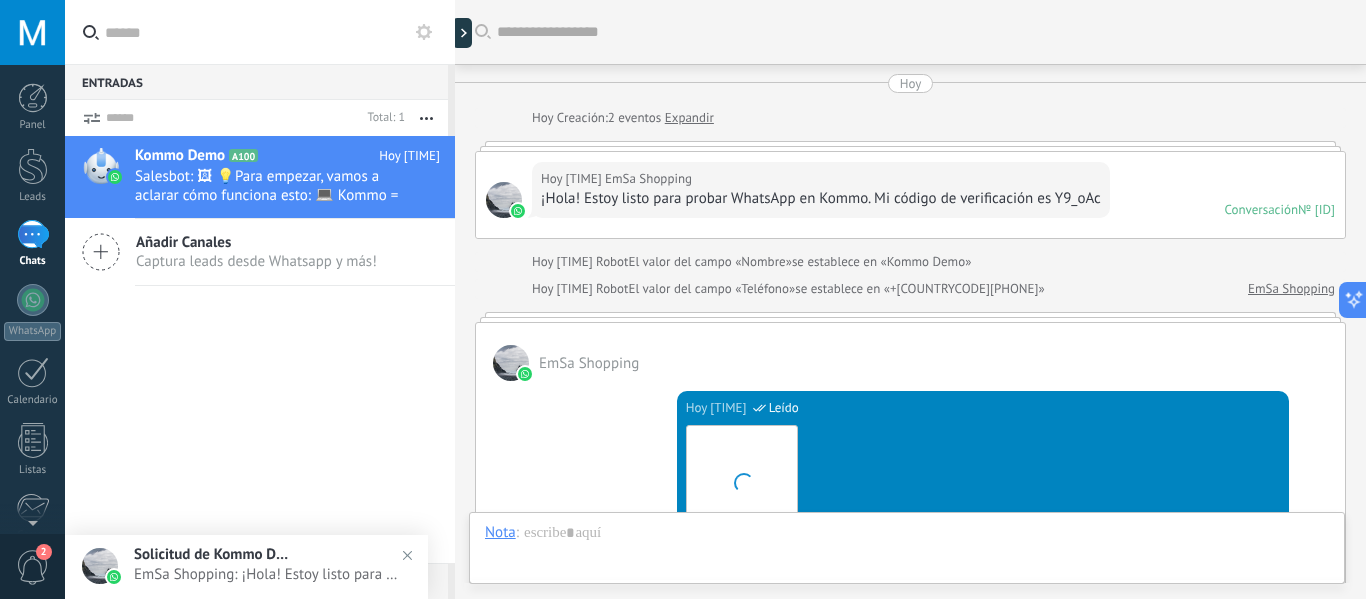 scroll, scrollTop: 746, scrollLeft: 0, axis: vertical 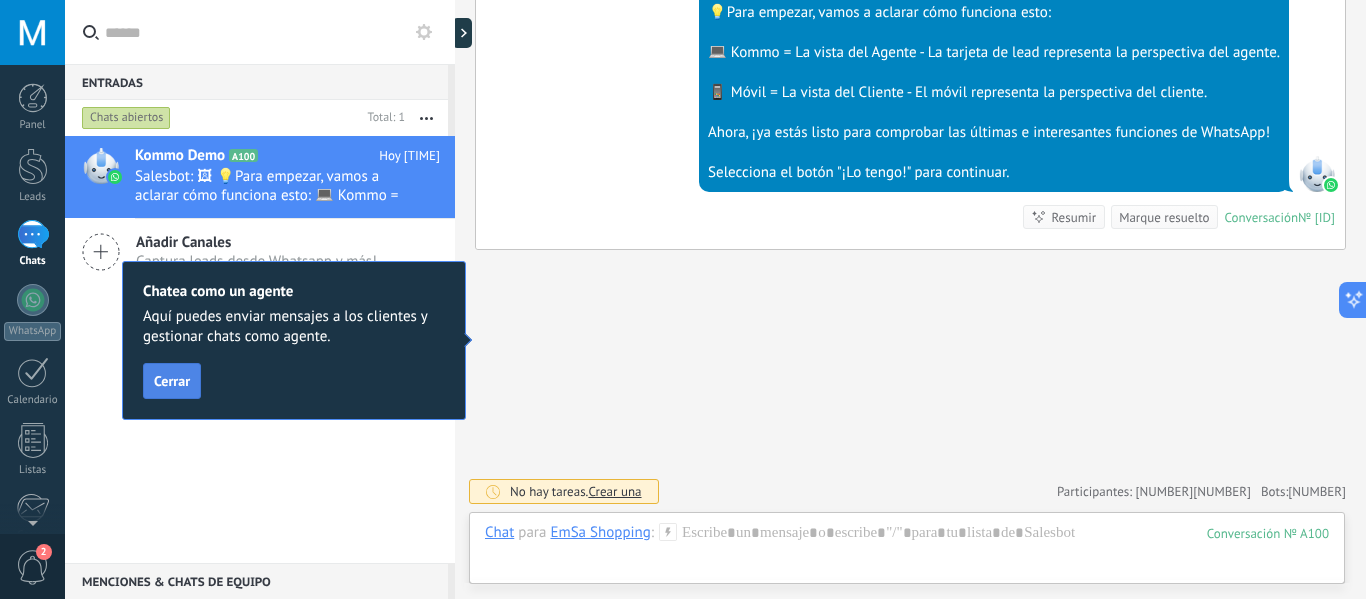 click on "Cerrar" at bounding box center [172, 381] 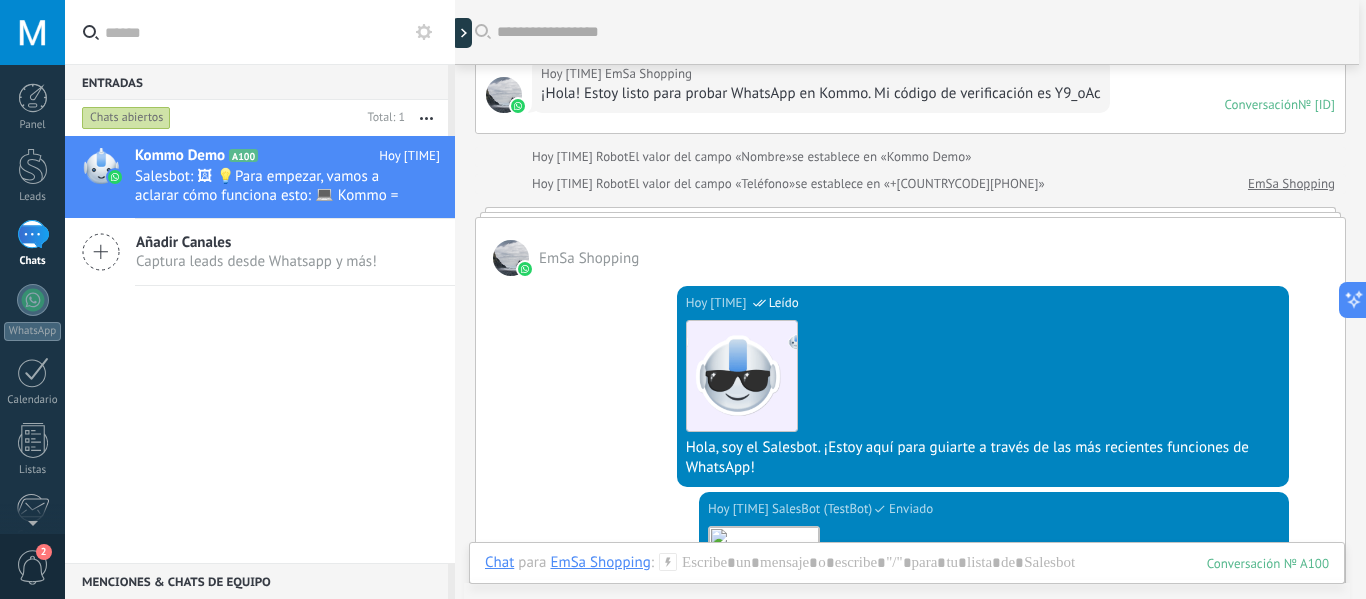 scroll, scrollTop: 0, scrollLeft: 0, axis: both 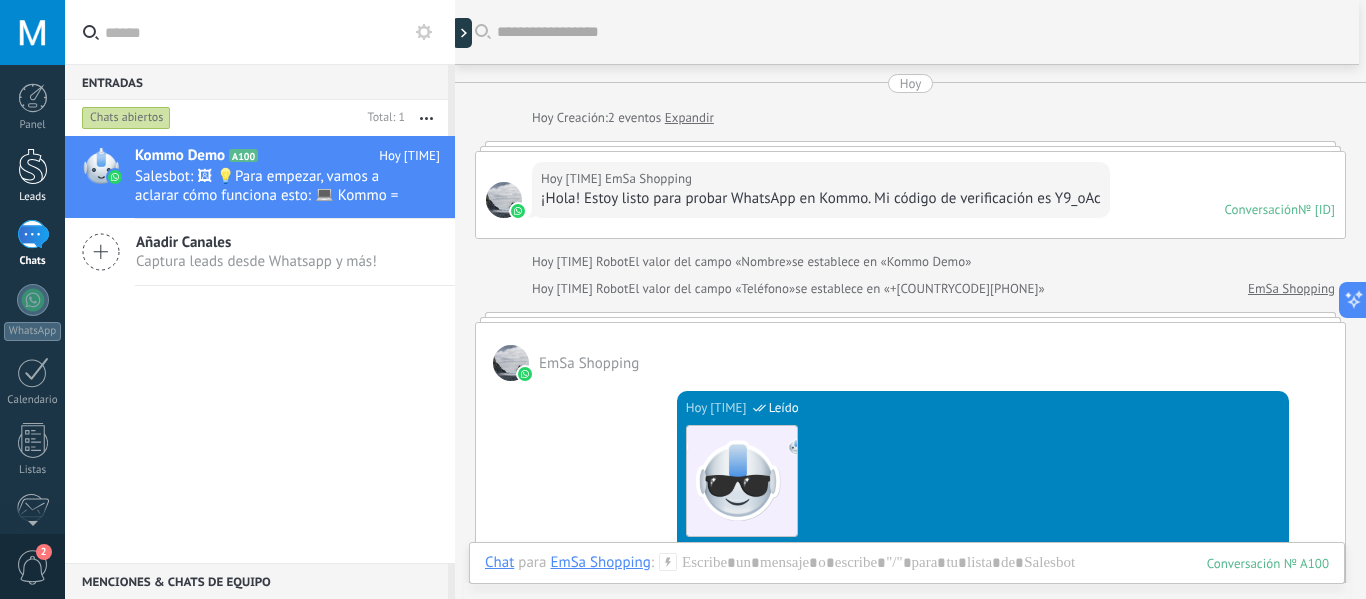 click at bounding box center (33, 166) 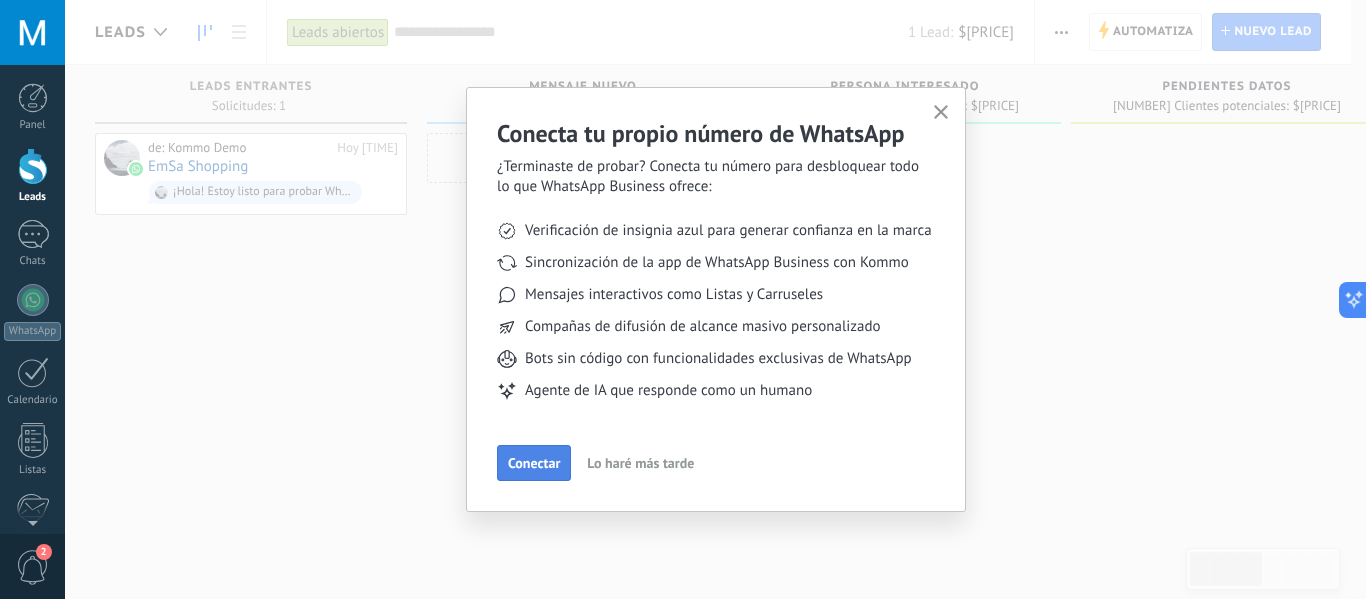 click on "Conectar" at bounding box center [534, 463] 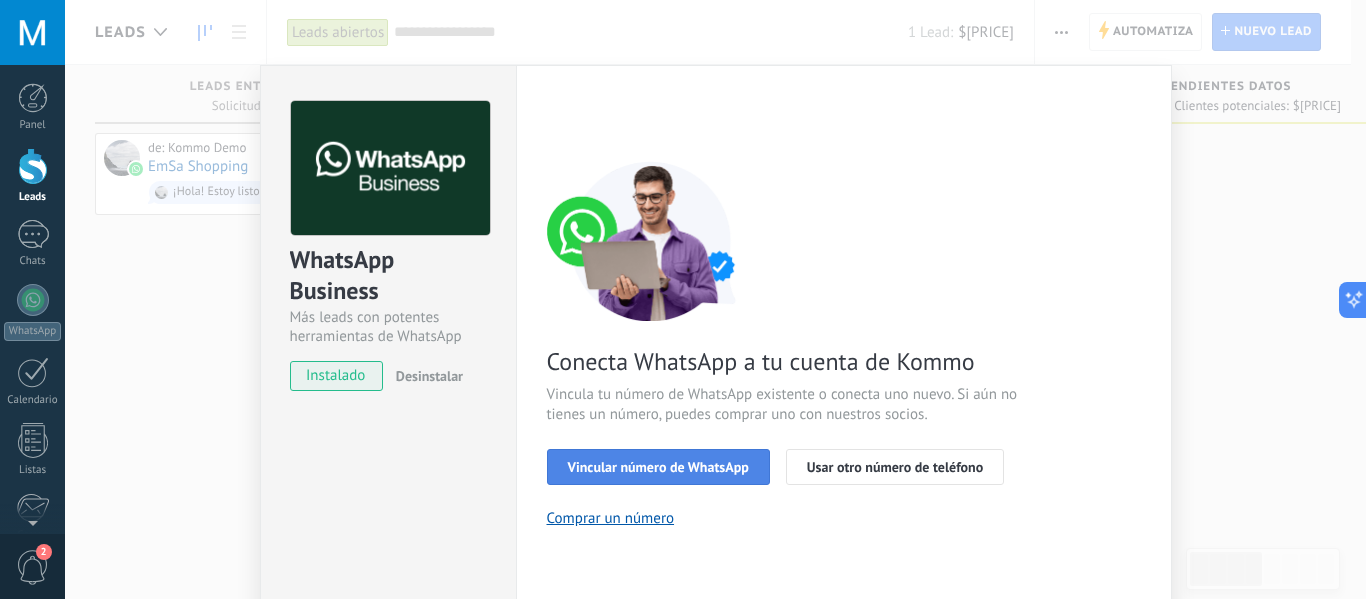 click on "Vincular número de WhatsApp" at bounding box center (658, 467) 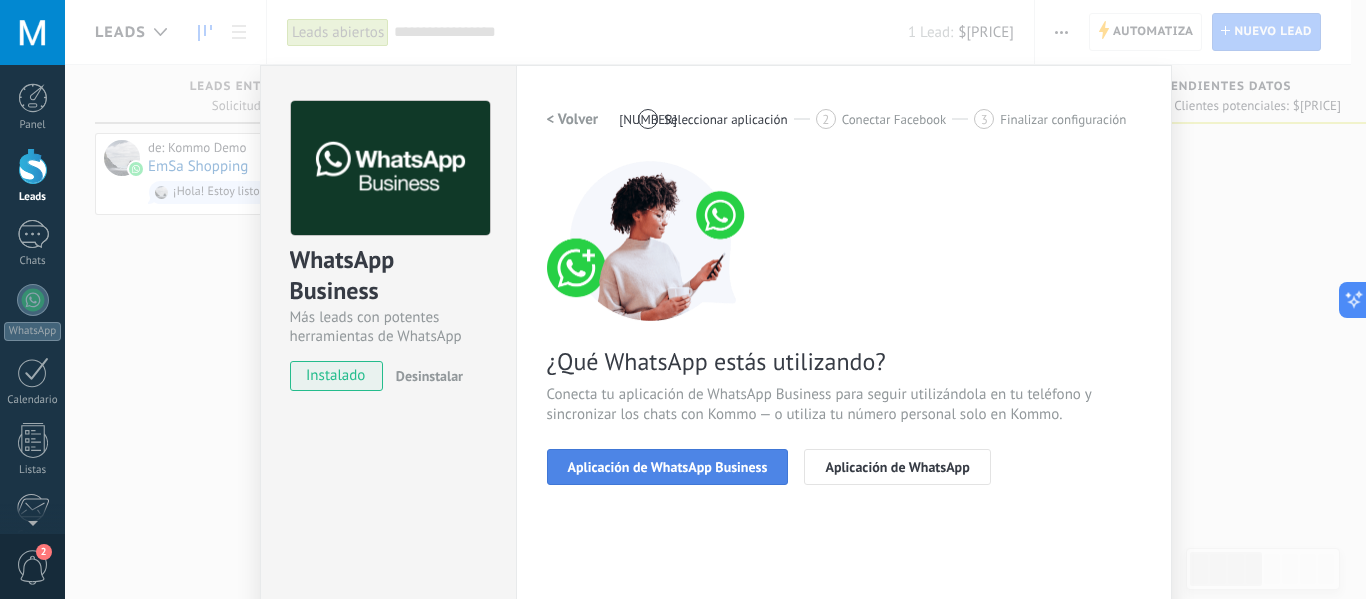 click on "Aplicación de WhatsApp Business" at bounding box center [668, 467] 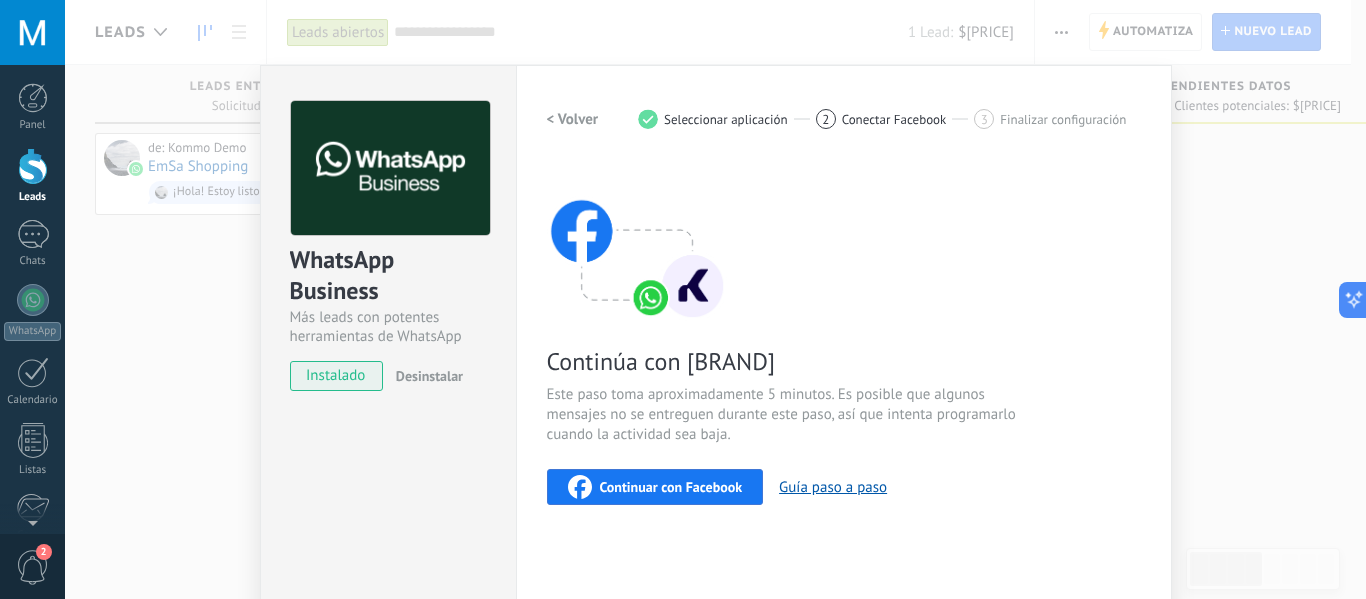 click on "Continuar con Facebook" at bounding box center [655, 487] 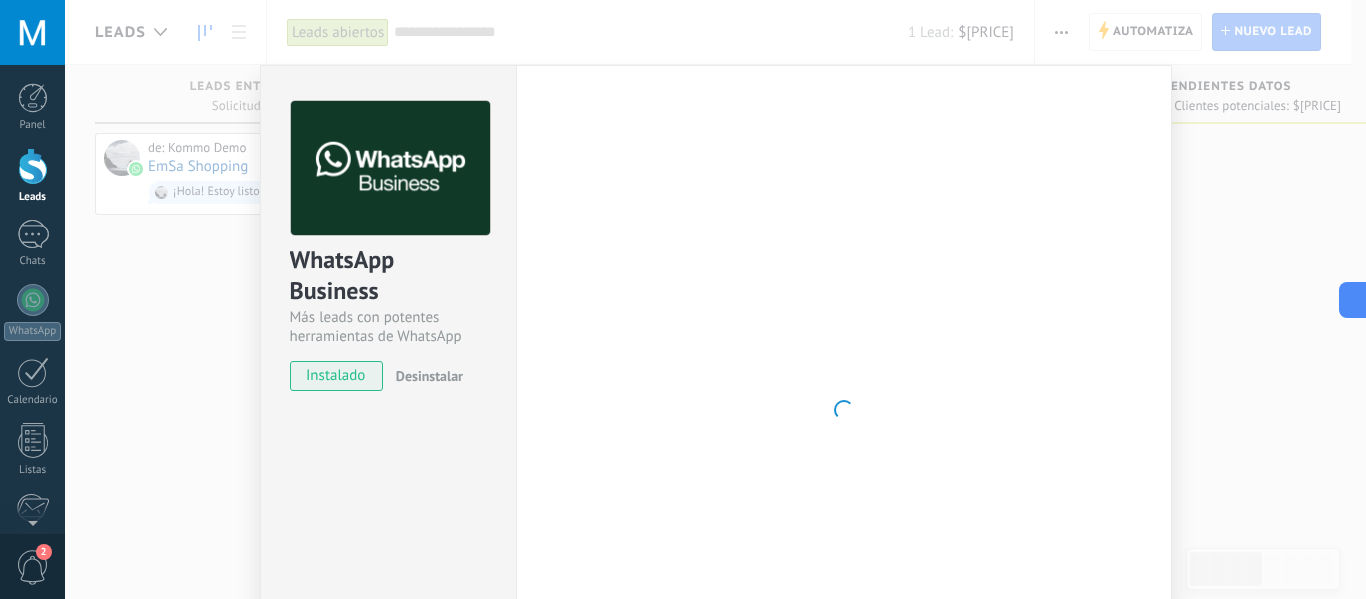 click at bounding box center [844, 410] 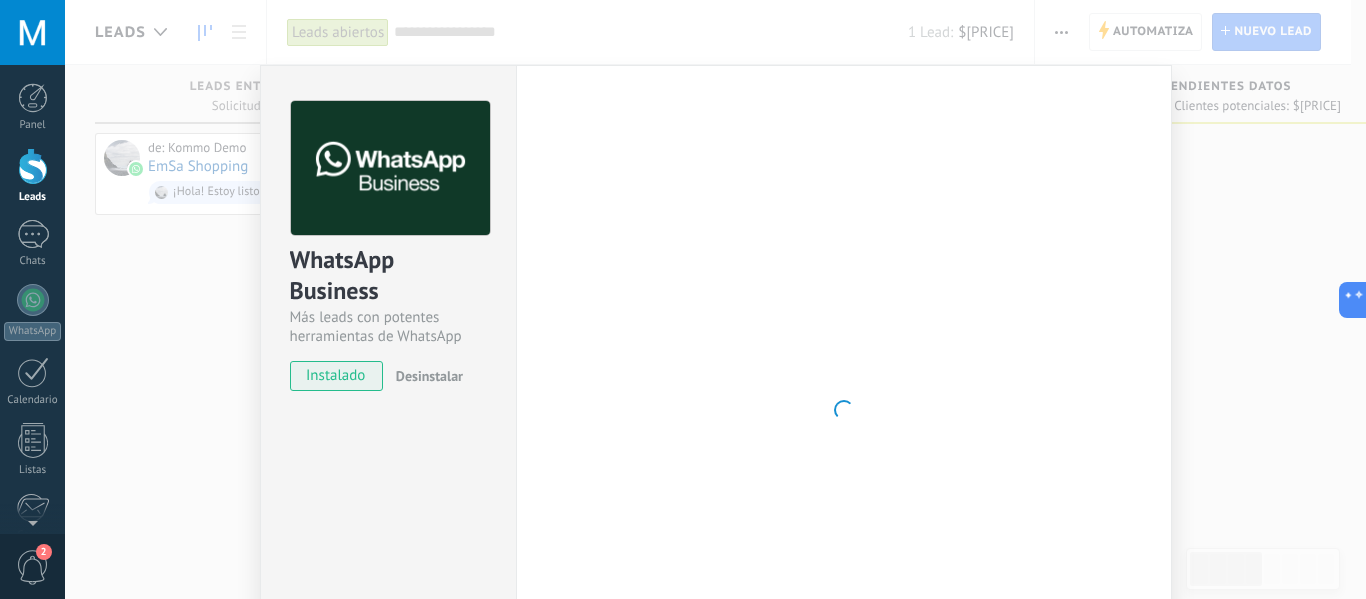 click at bounding box center (844, 410) 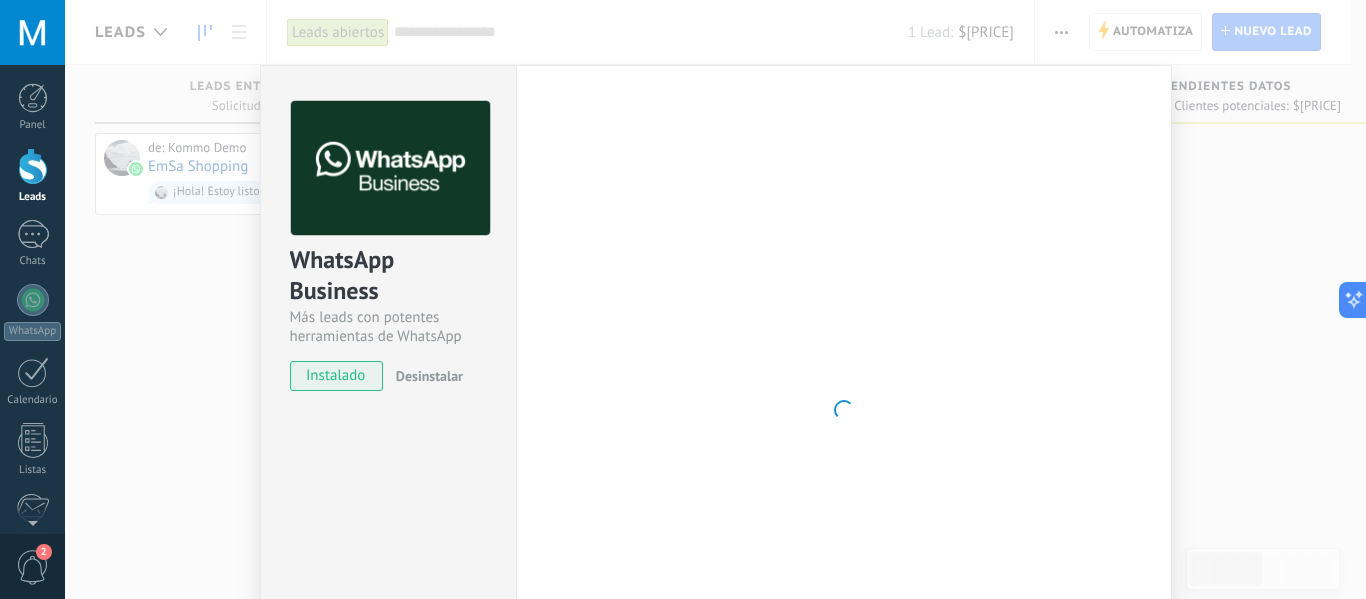 click at bounding box center (844, 410) 